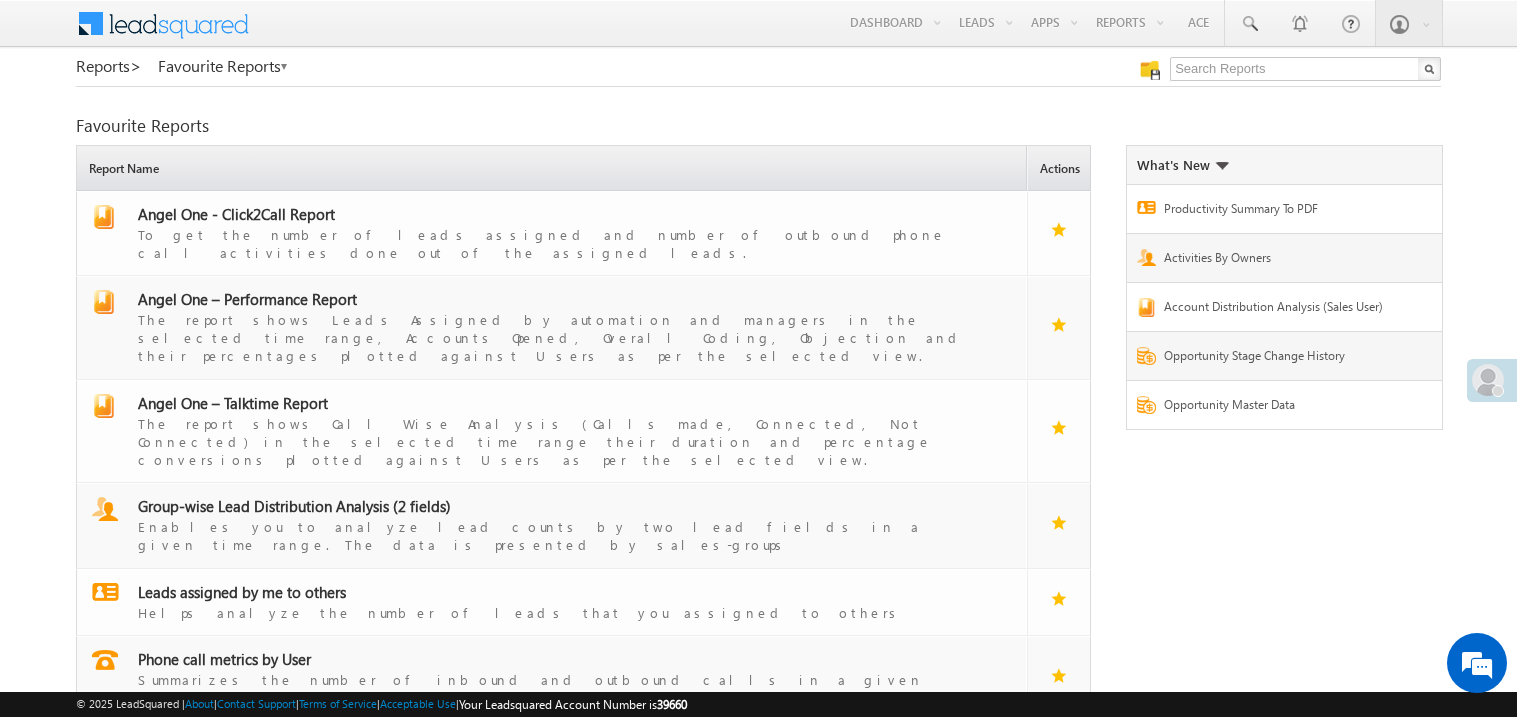 scroll, scrollTop: 0, scrollLeft: 0, axis: both 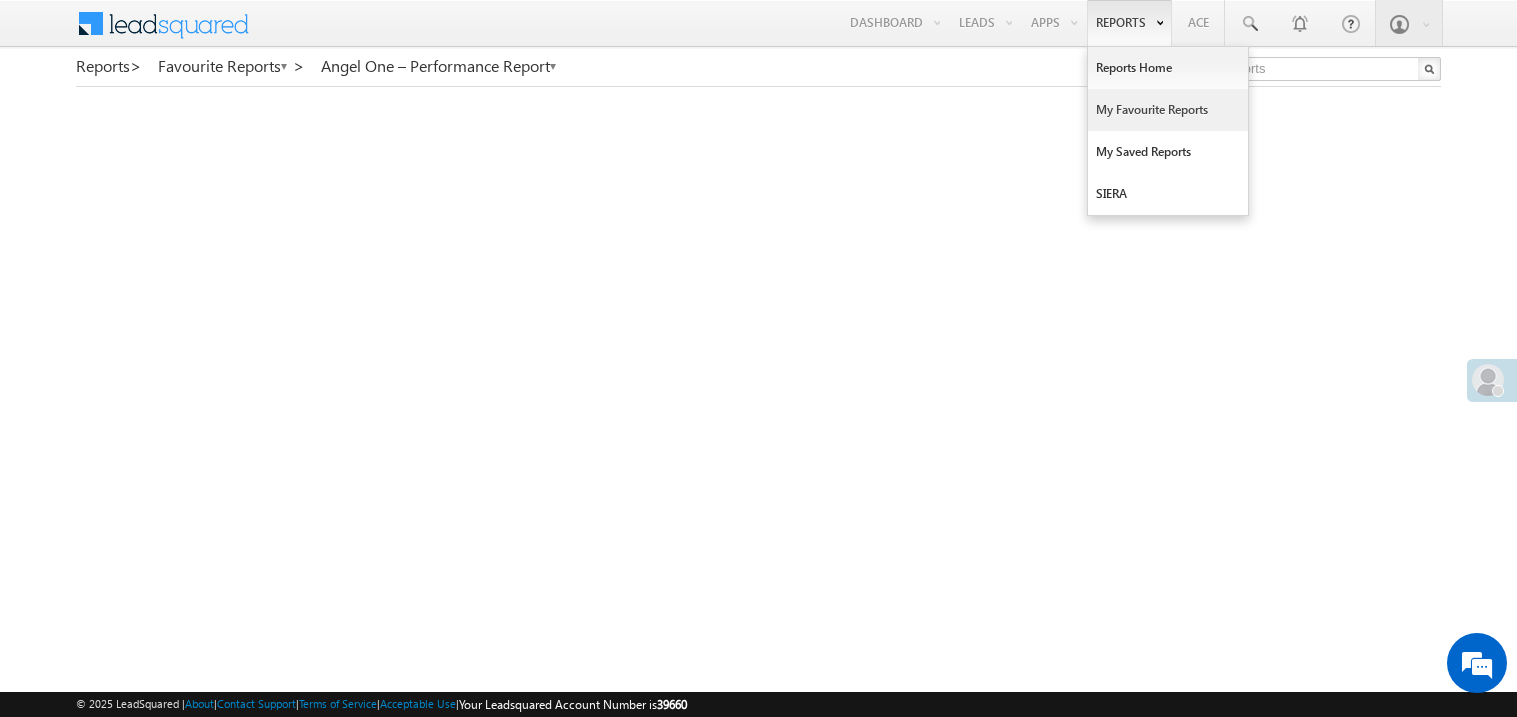 click on "My Favourite Reports" at bounding box center (1168, 110) 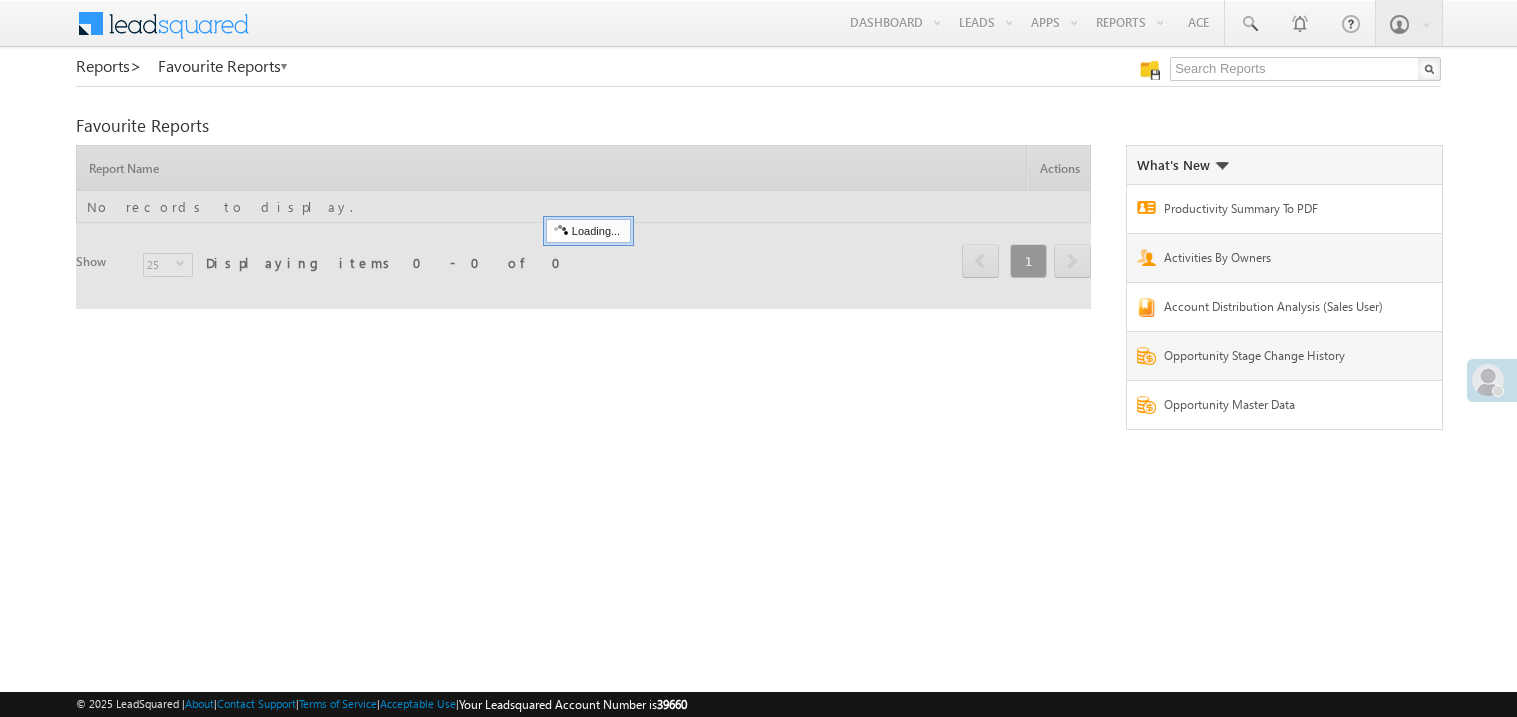 scroll, scrollTop: 0, scrollLeft: 0, axis: both 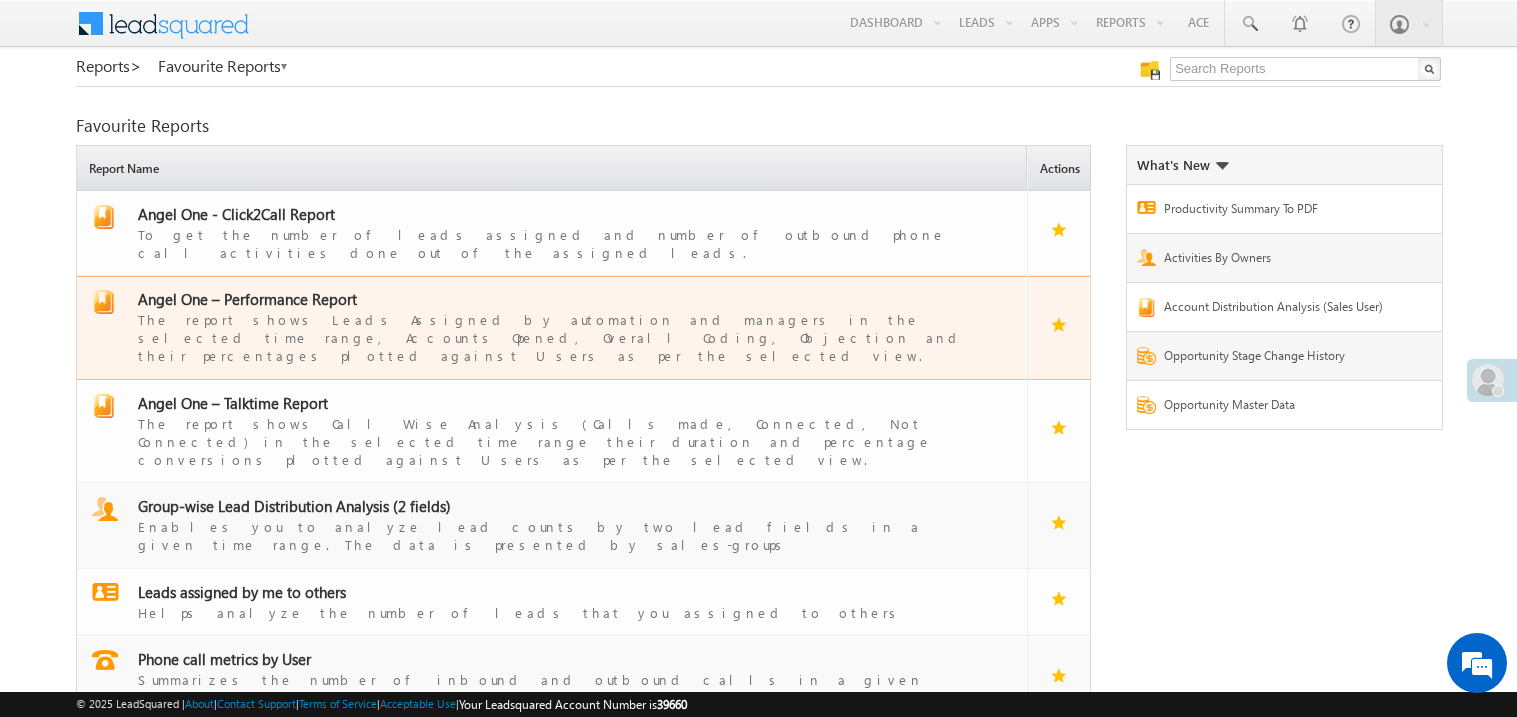 click on "Angel One – Performance Report" at bounding box center (247, 299) 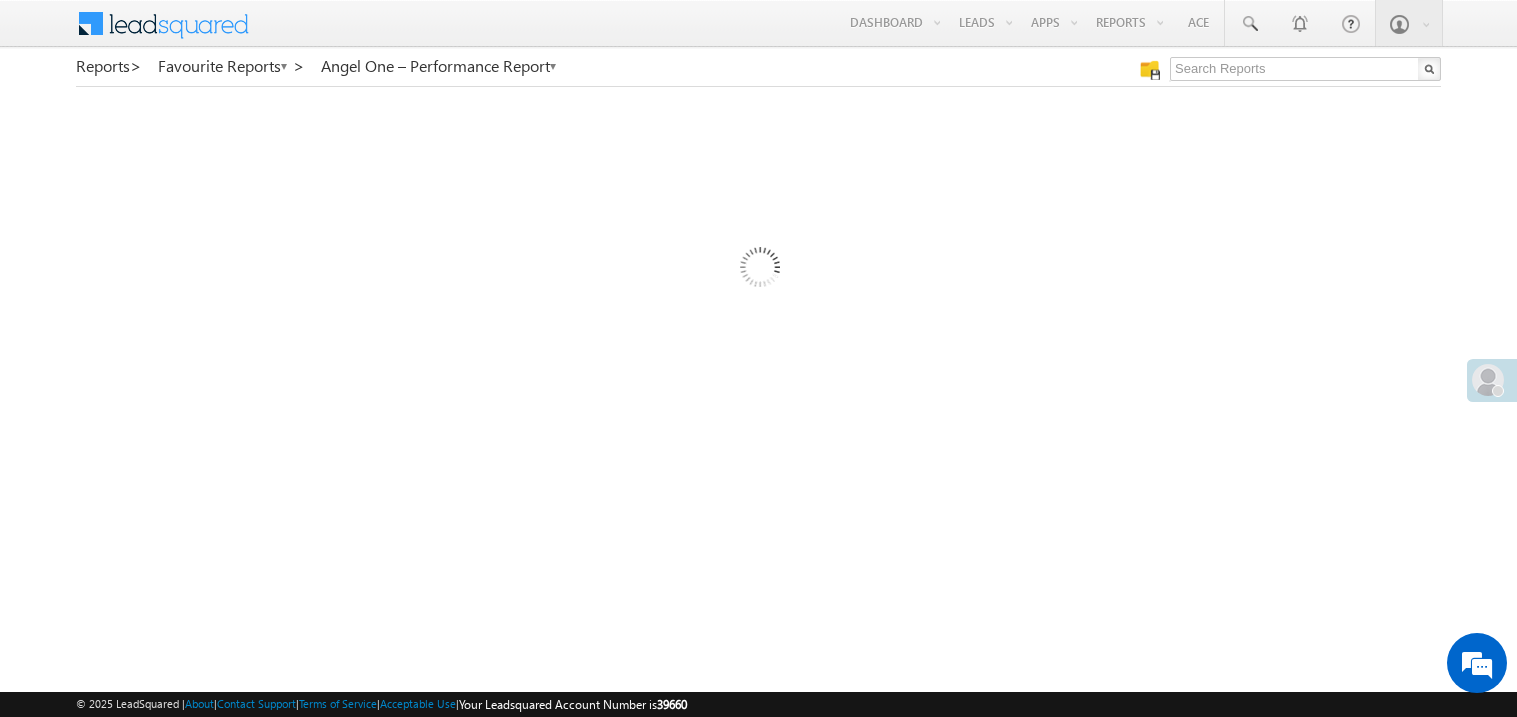 scroll, scrollTop: 0, scrollLeft: 0, axis: both 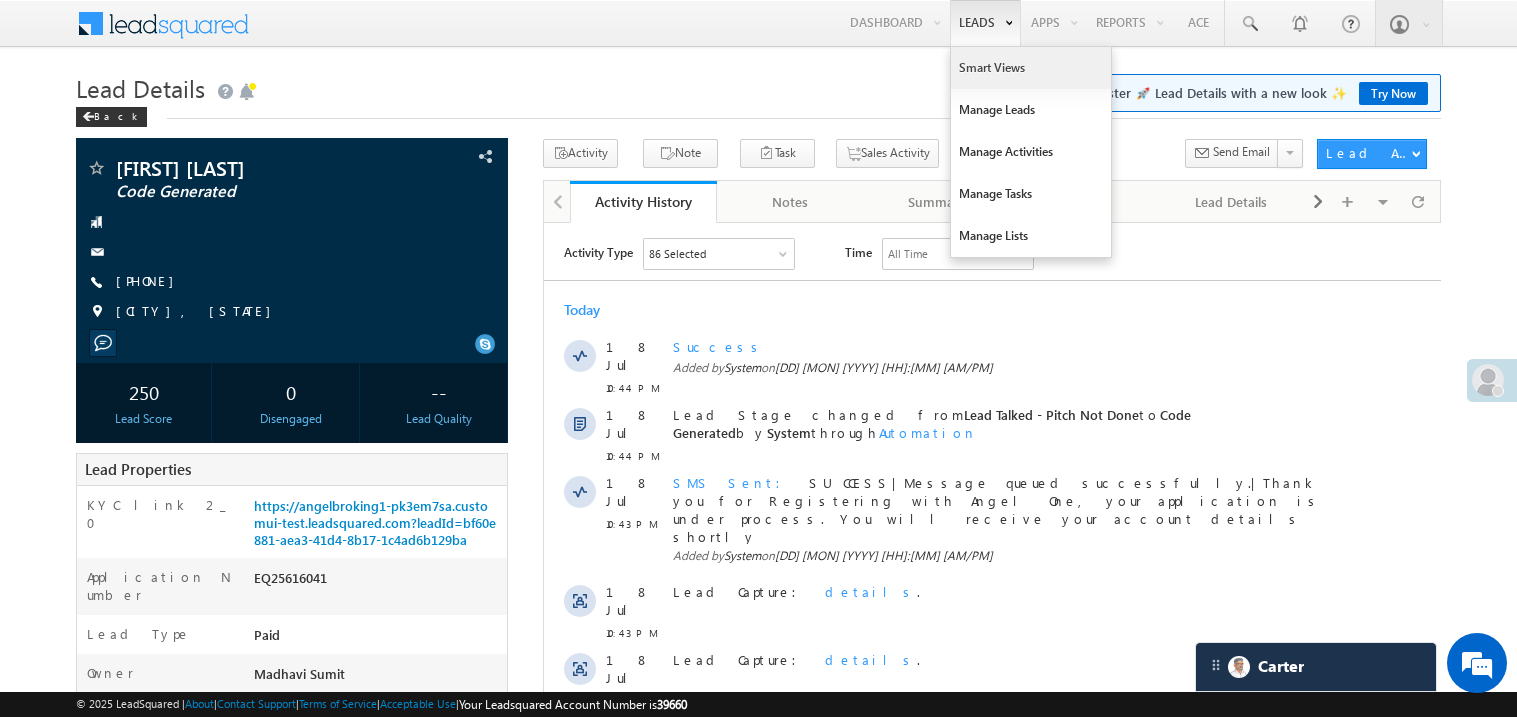 click on "Smart Views" at bounding box center [1031, 68] 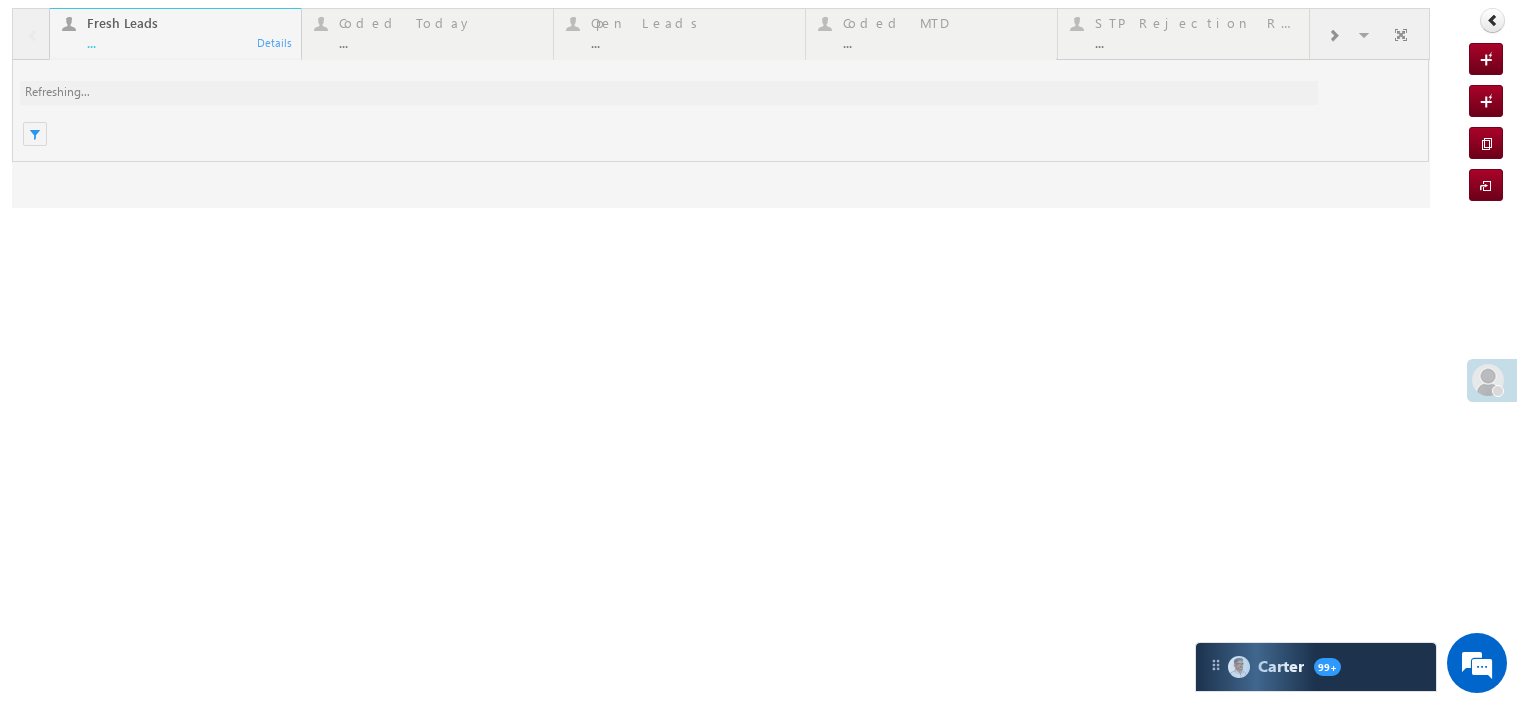 scroll, scrollTop: 0, scrollLeft: 0, axis: both 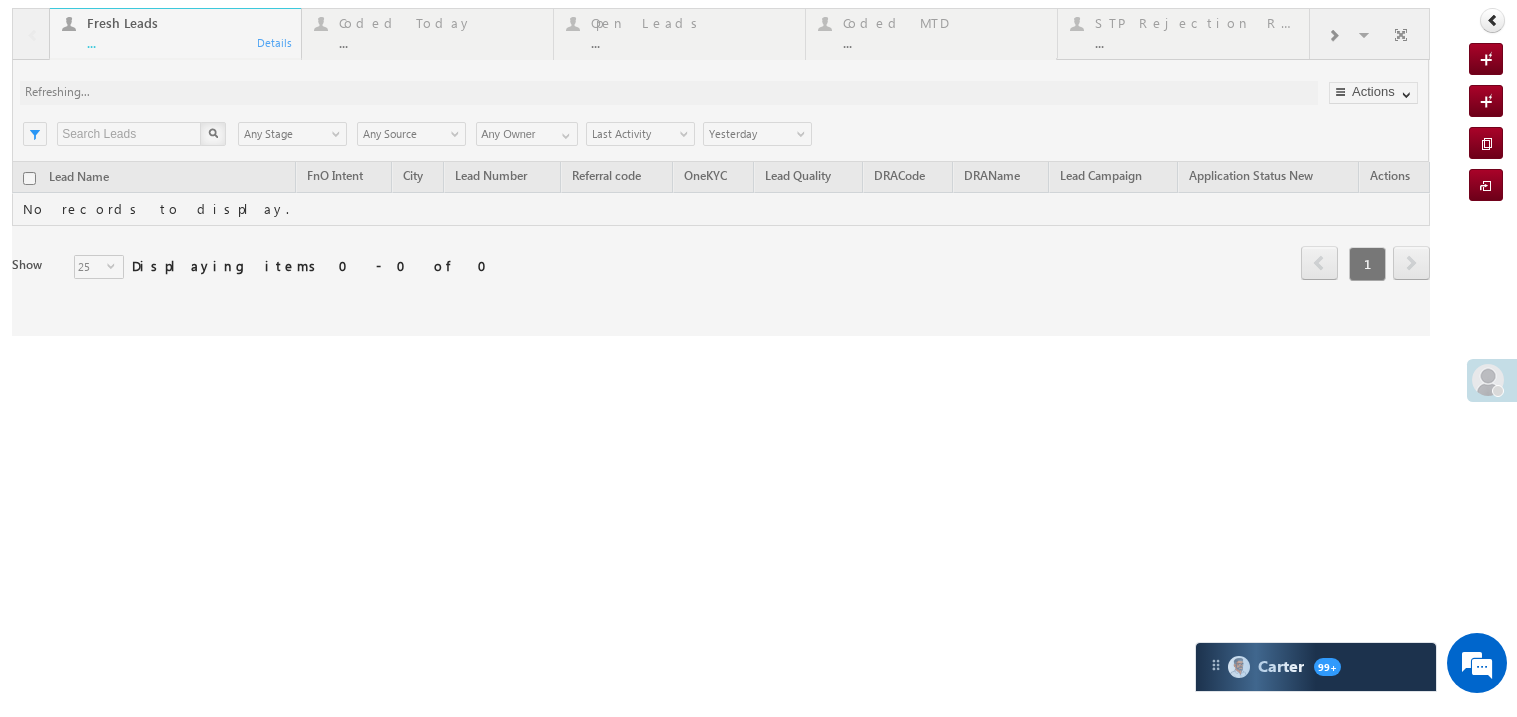 click at bounding box center [721, 172] 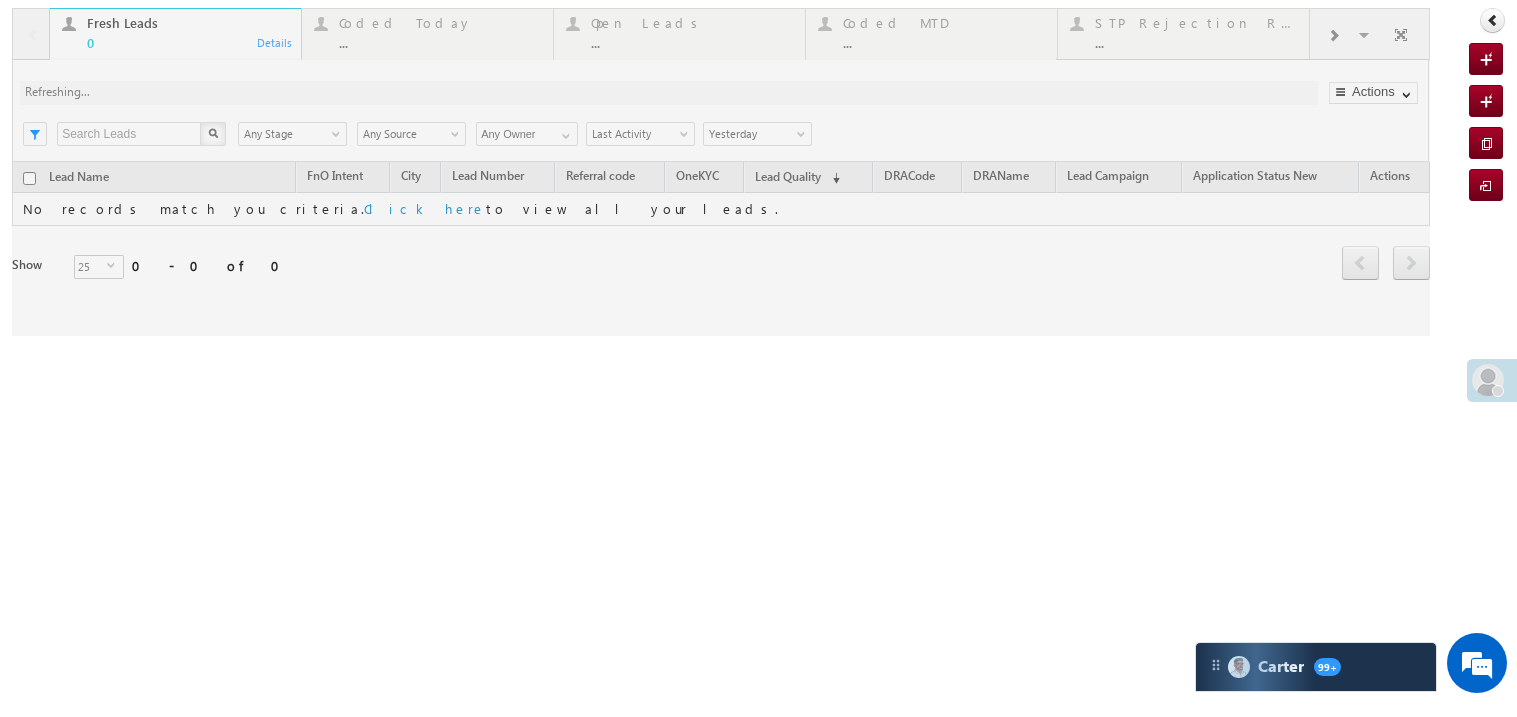 click at bounding box center [721, 172] 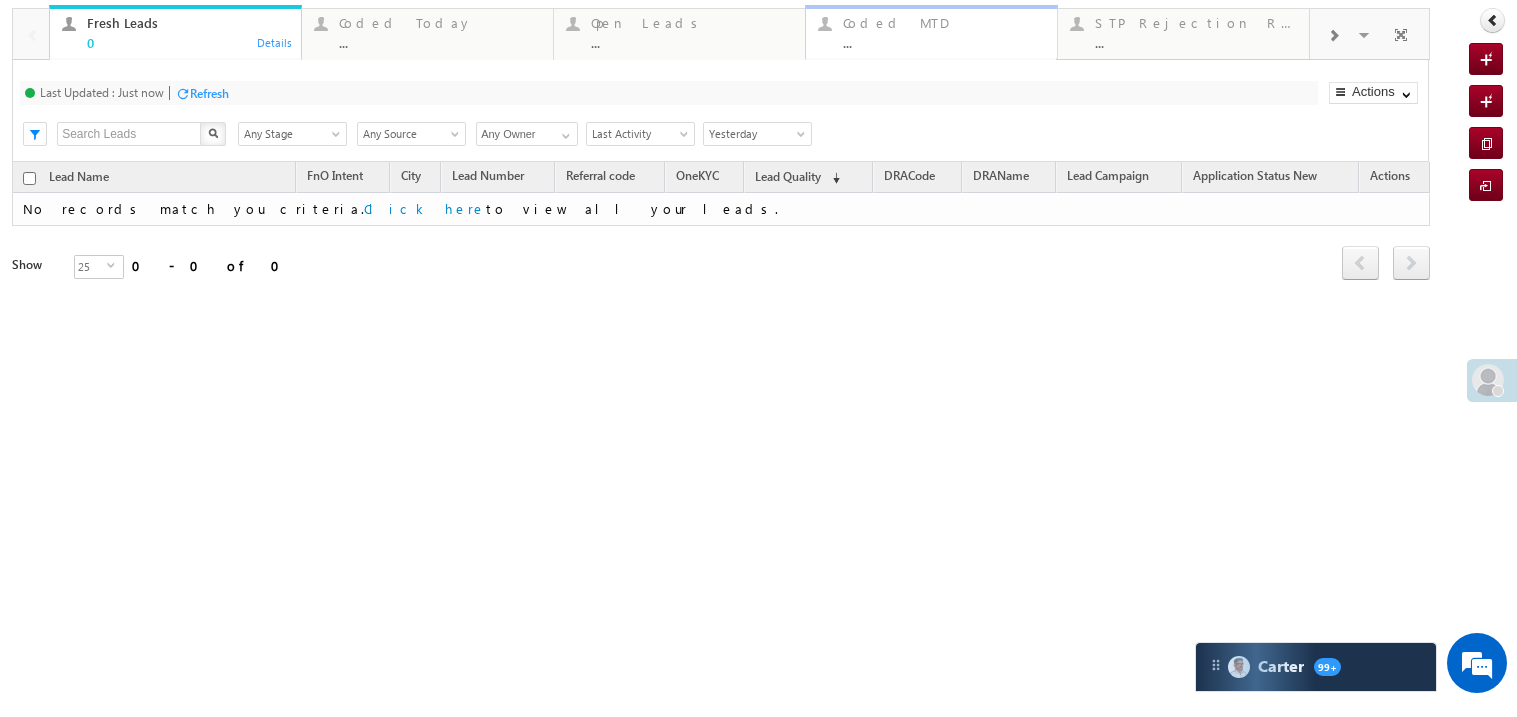 click on "..." at bounding box center (944, 42) 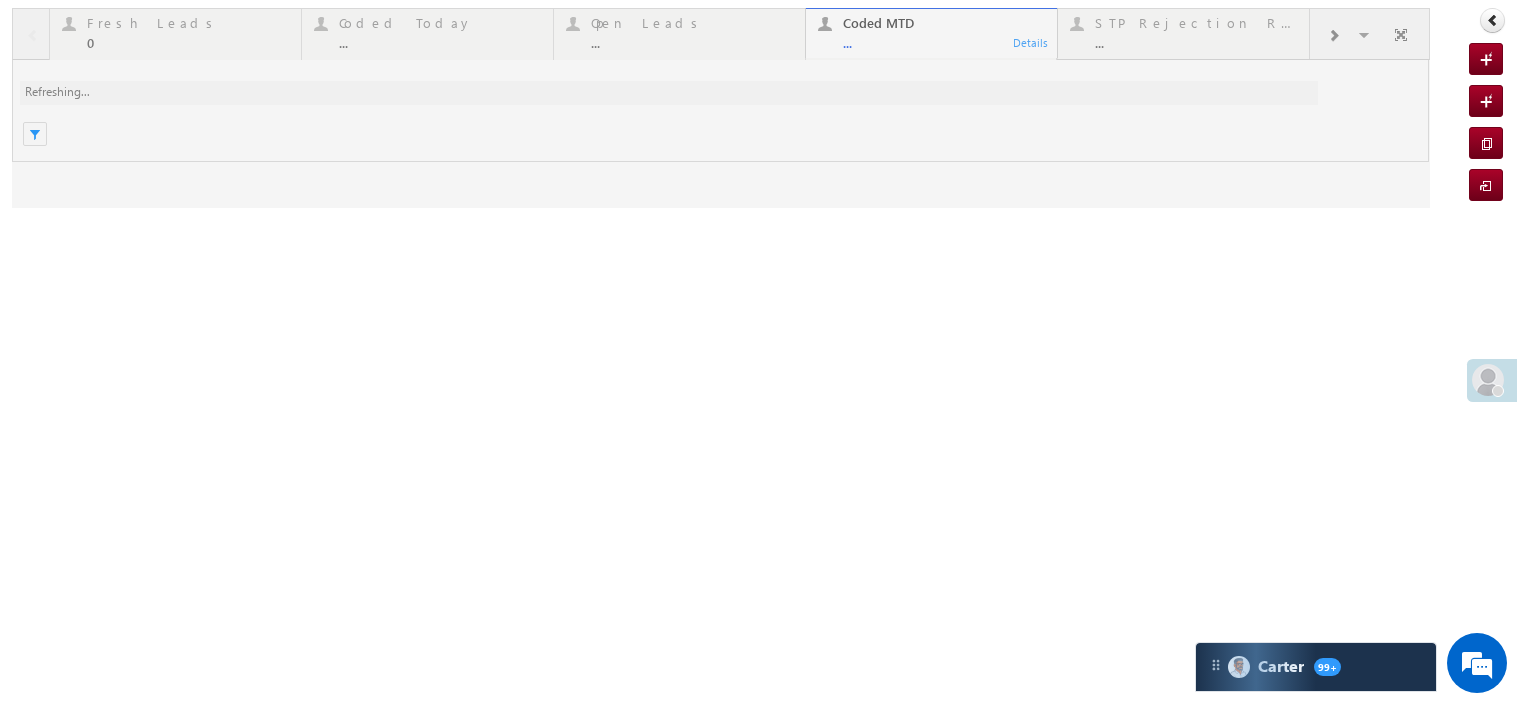 scroll, scrollTop: 0, scrollLeft: 0, axis: both 